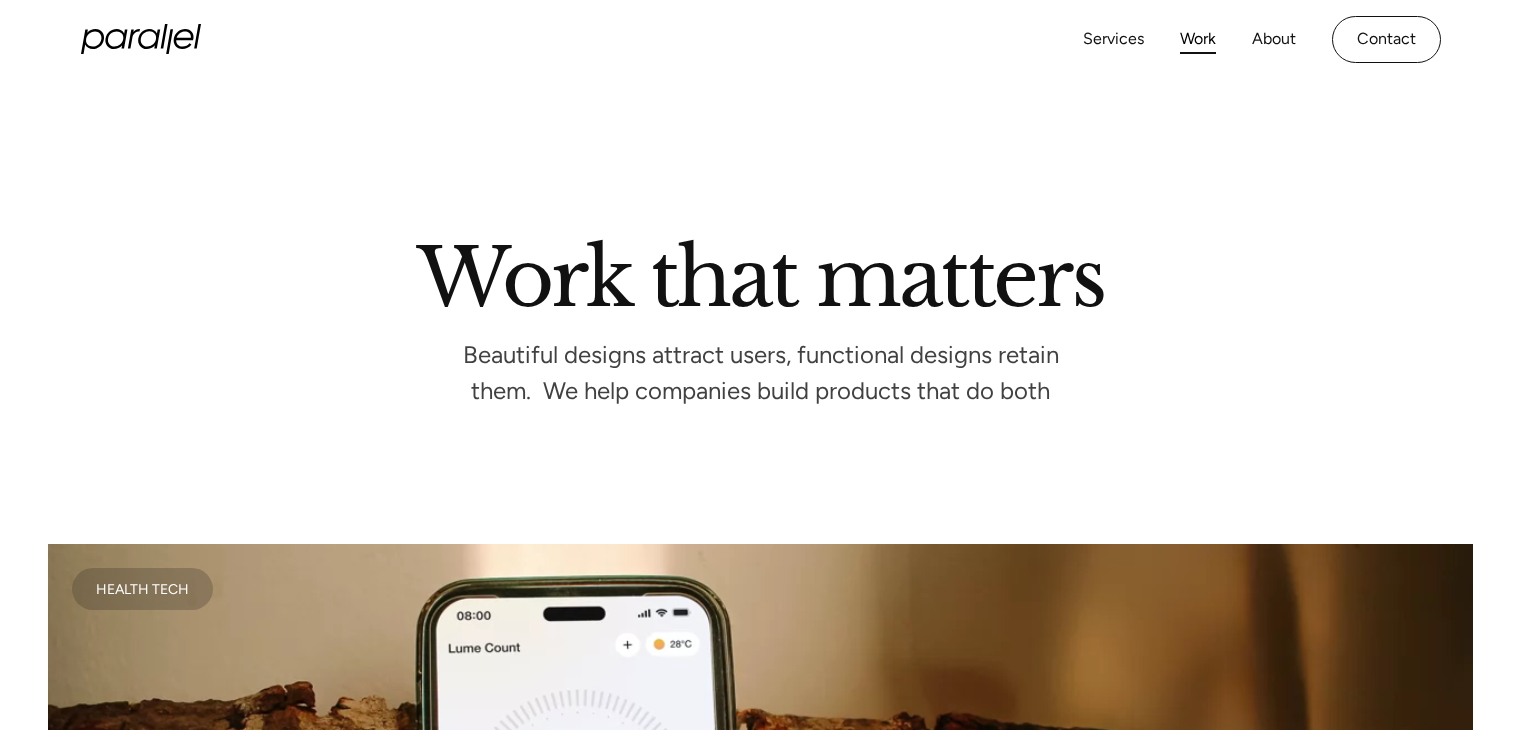 scroll, scrollTop: 0, scrollLeft: 0, axis: both 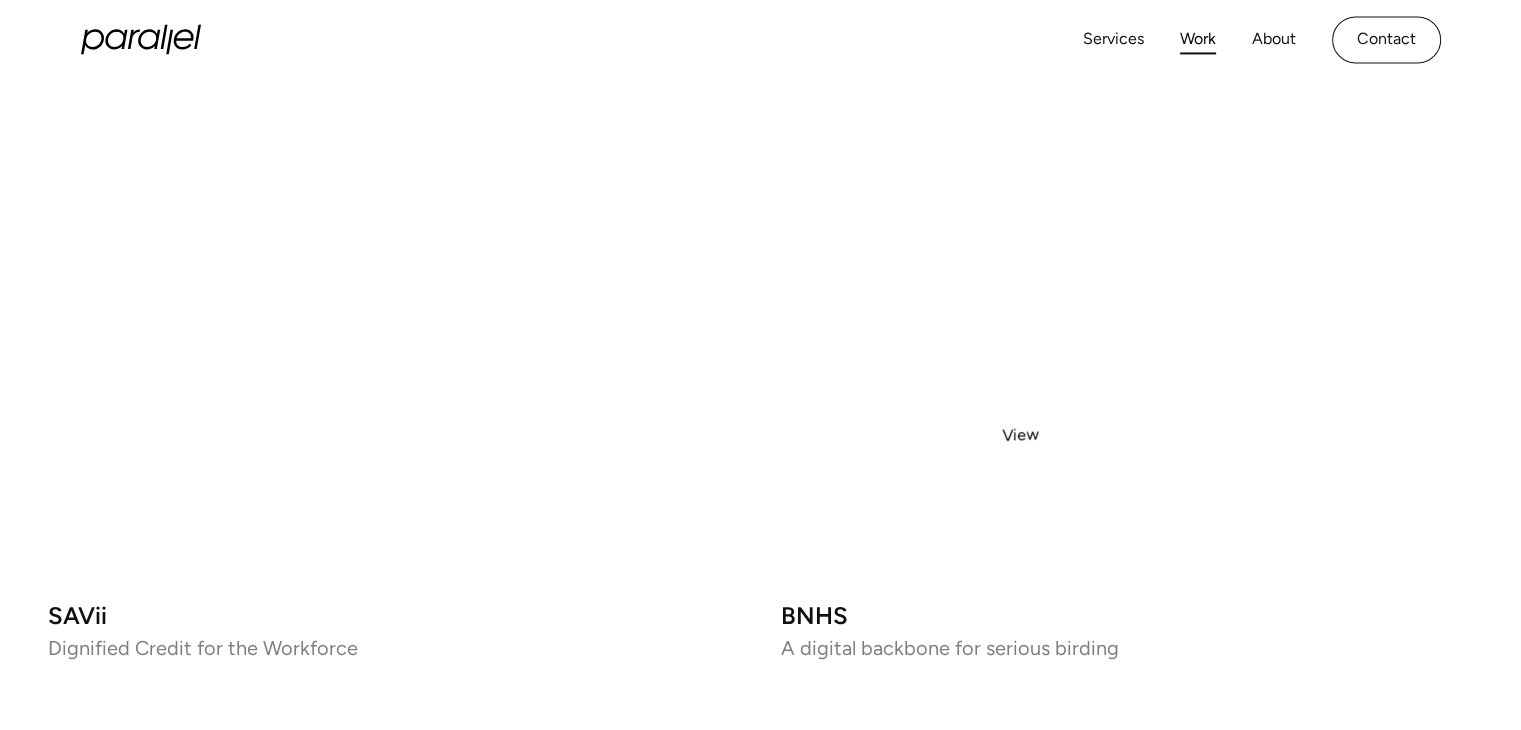 click at bounding box center [1127, 236] 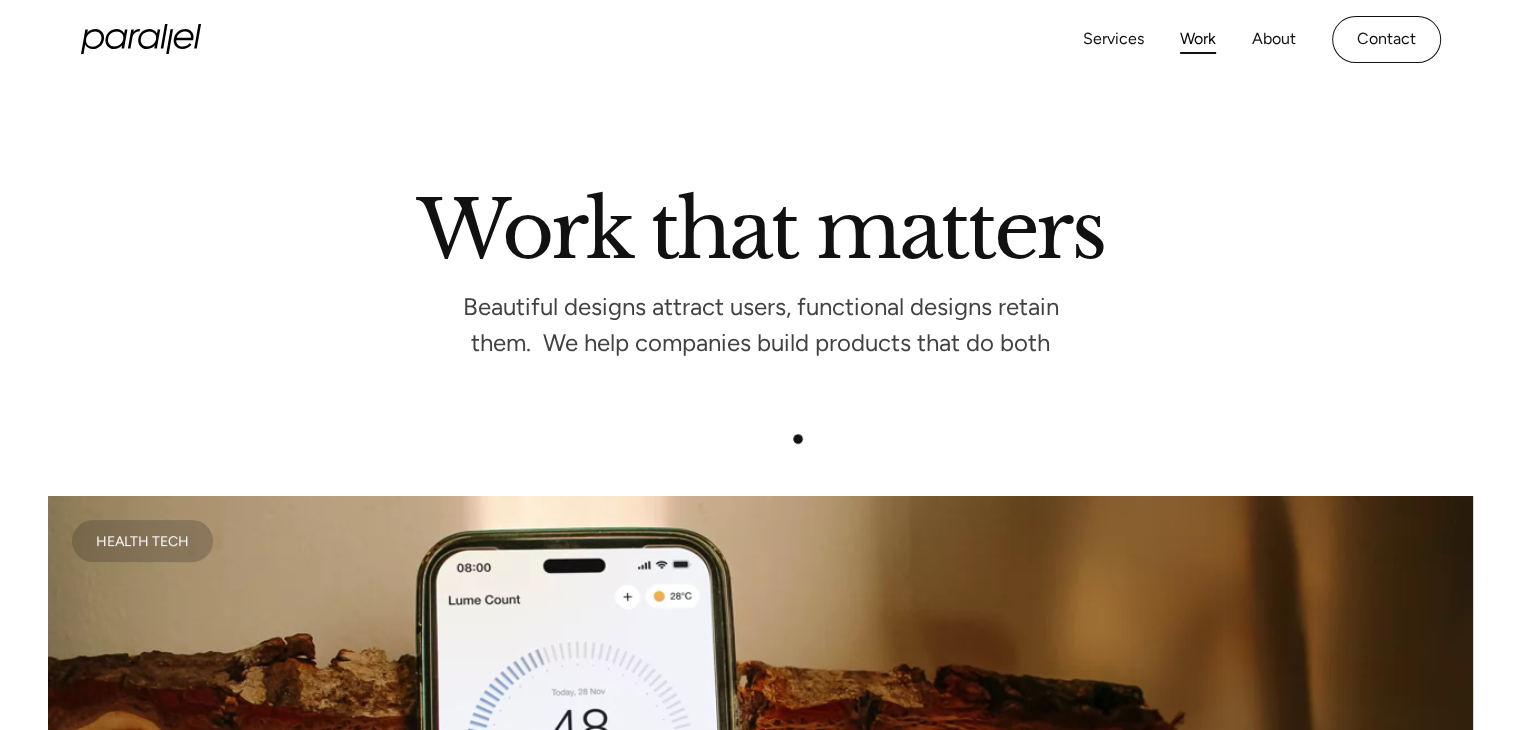 scroll, scrollTop: 54, scrollLeft: 0, axis: vertical 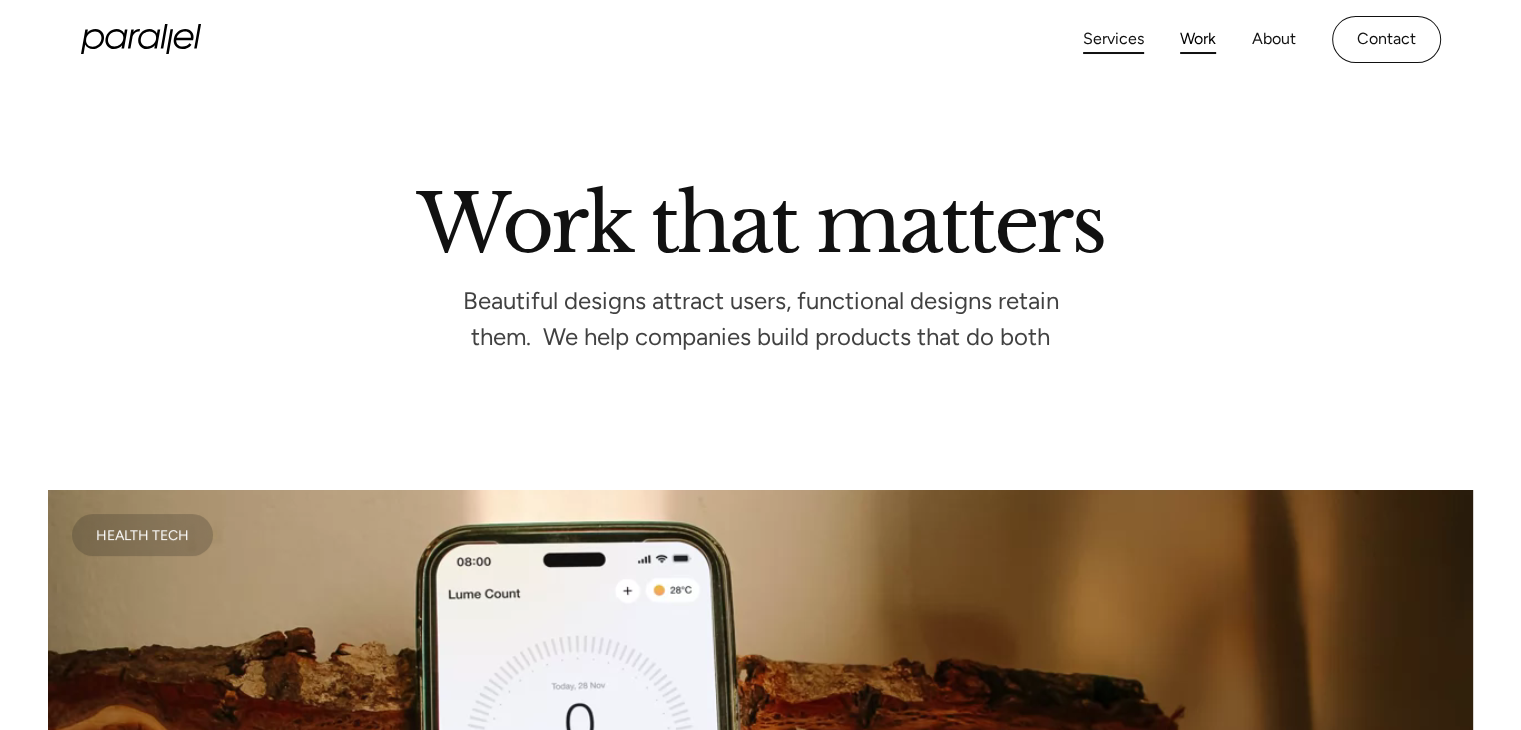 click on "Services" at bounding box center [1113, 39] 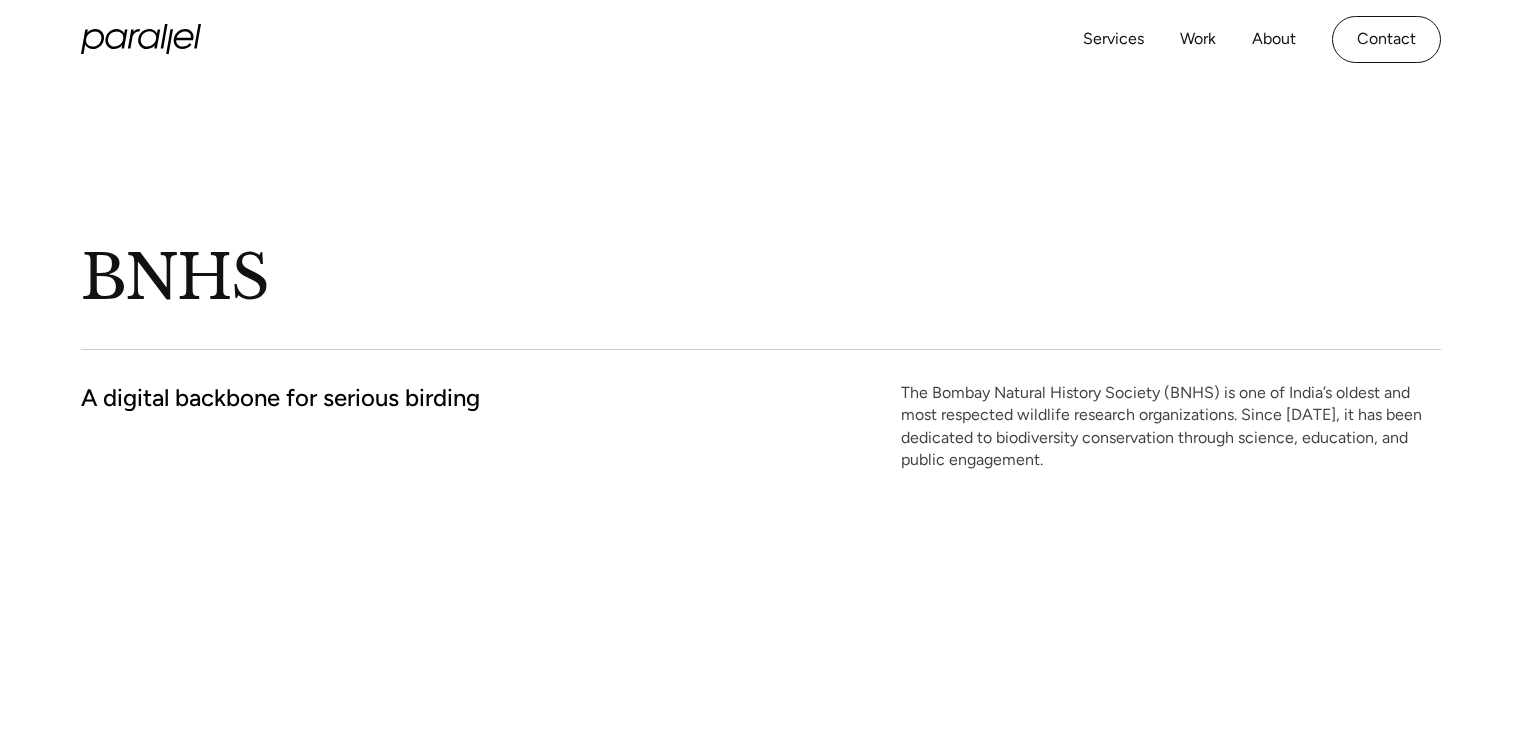 scroll, scrollTop: 0, scrollLeft: 0, axis: both 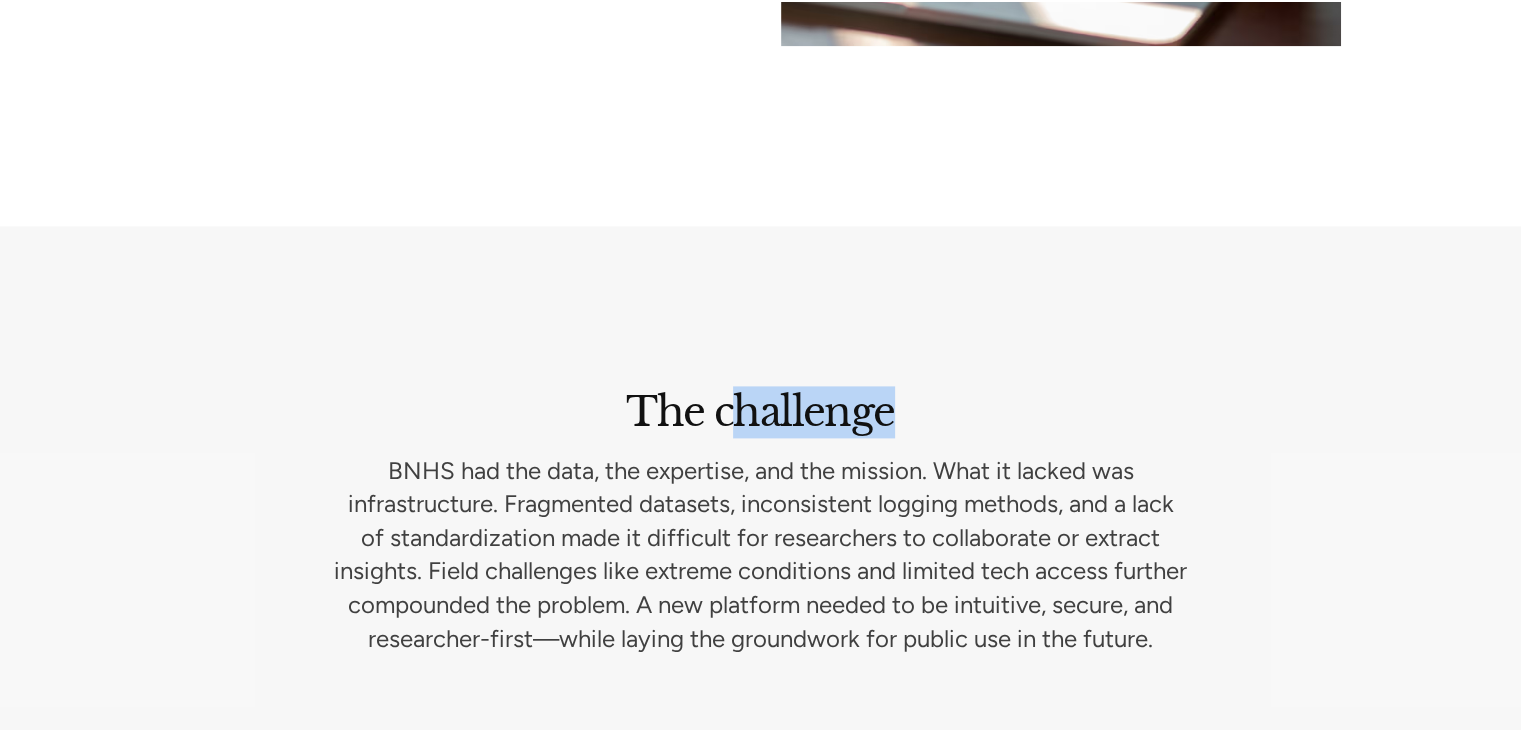 drag, startPoint x: 742, startPoint y: 412, endPoint x: 910, endPoint y: 383, distance: 170.4846 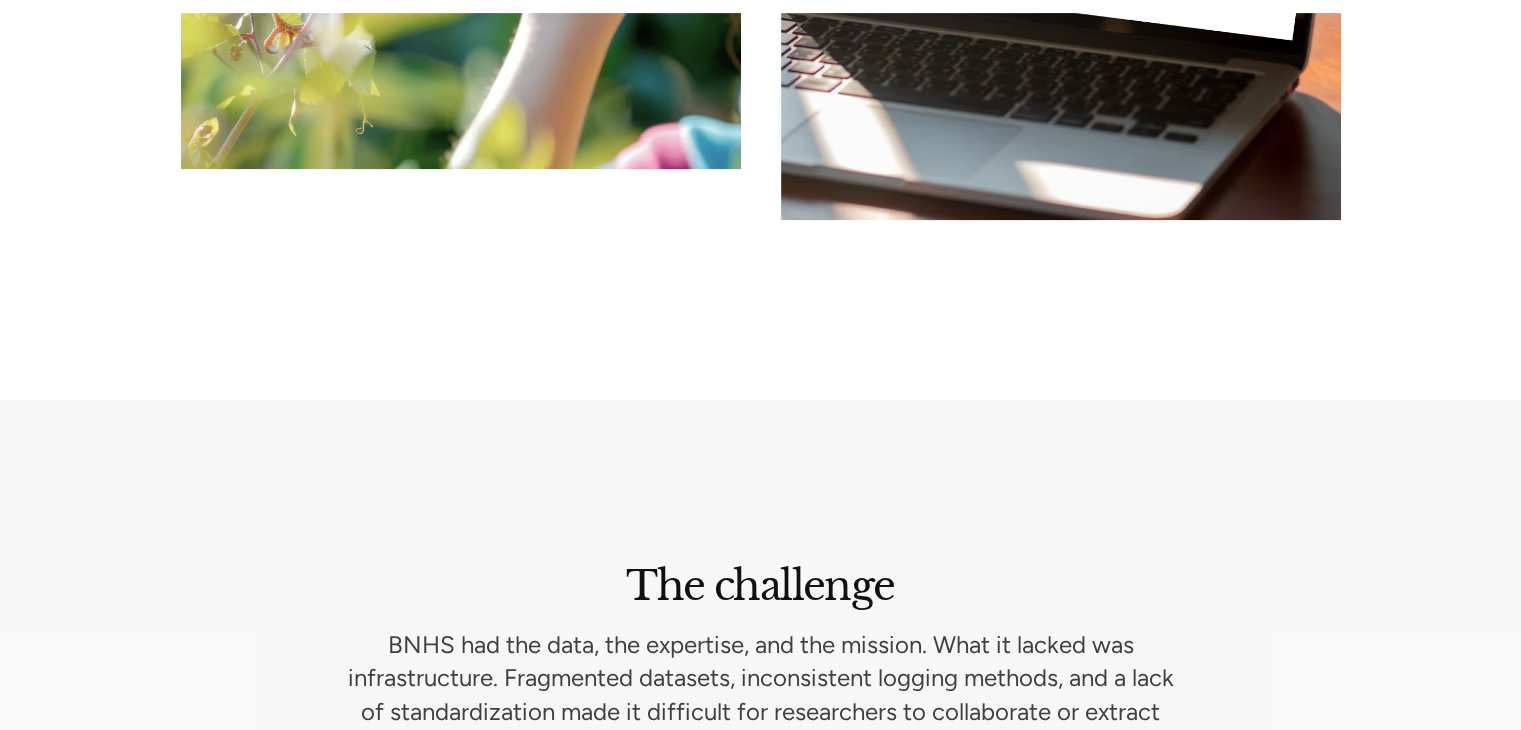 scroll, scrollTop: 2420, scrollLeft: 0, axis: vertical 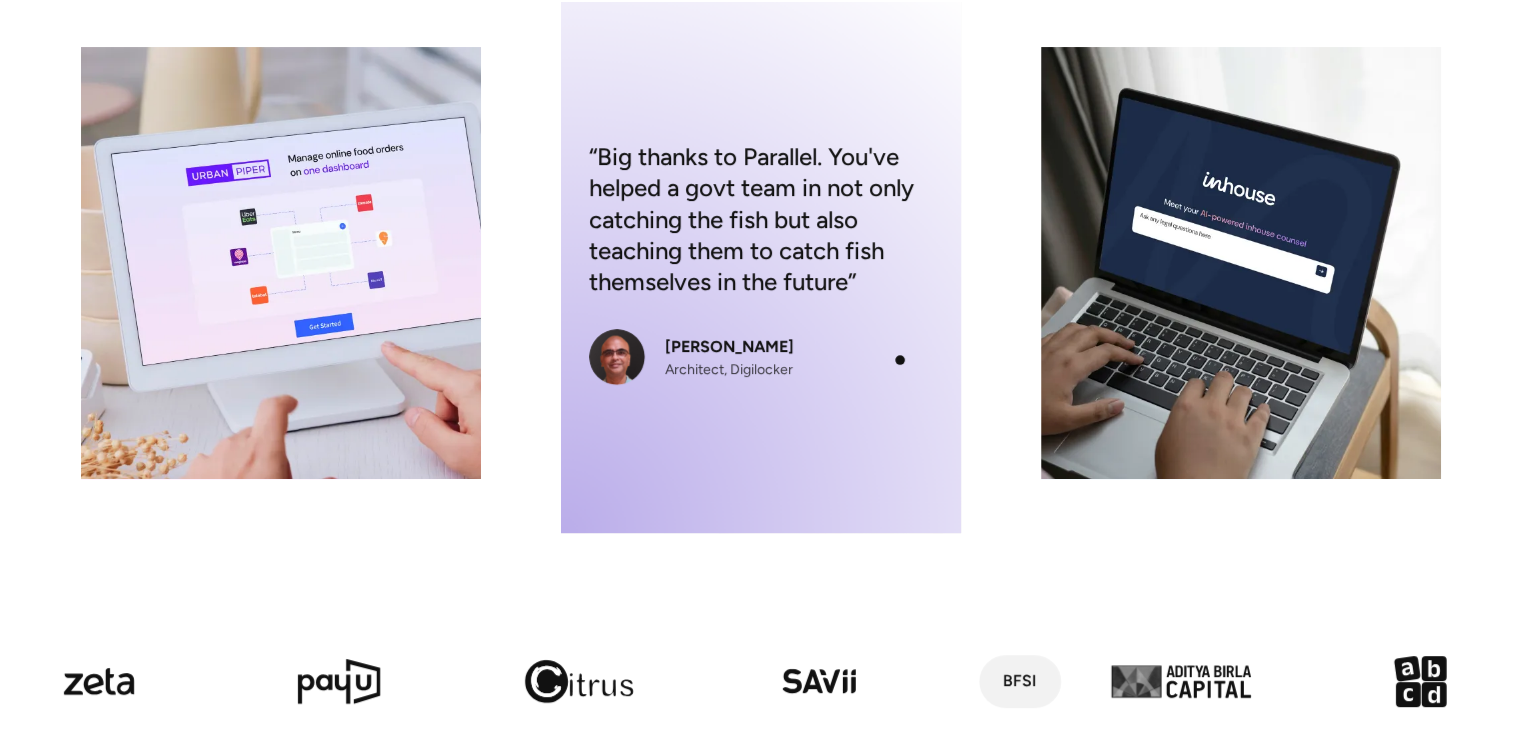 click on "Amit Ranjan Architect, Digilocker" at bounding box center [761, 357] 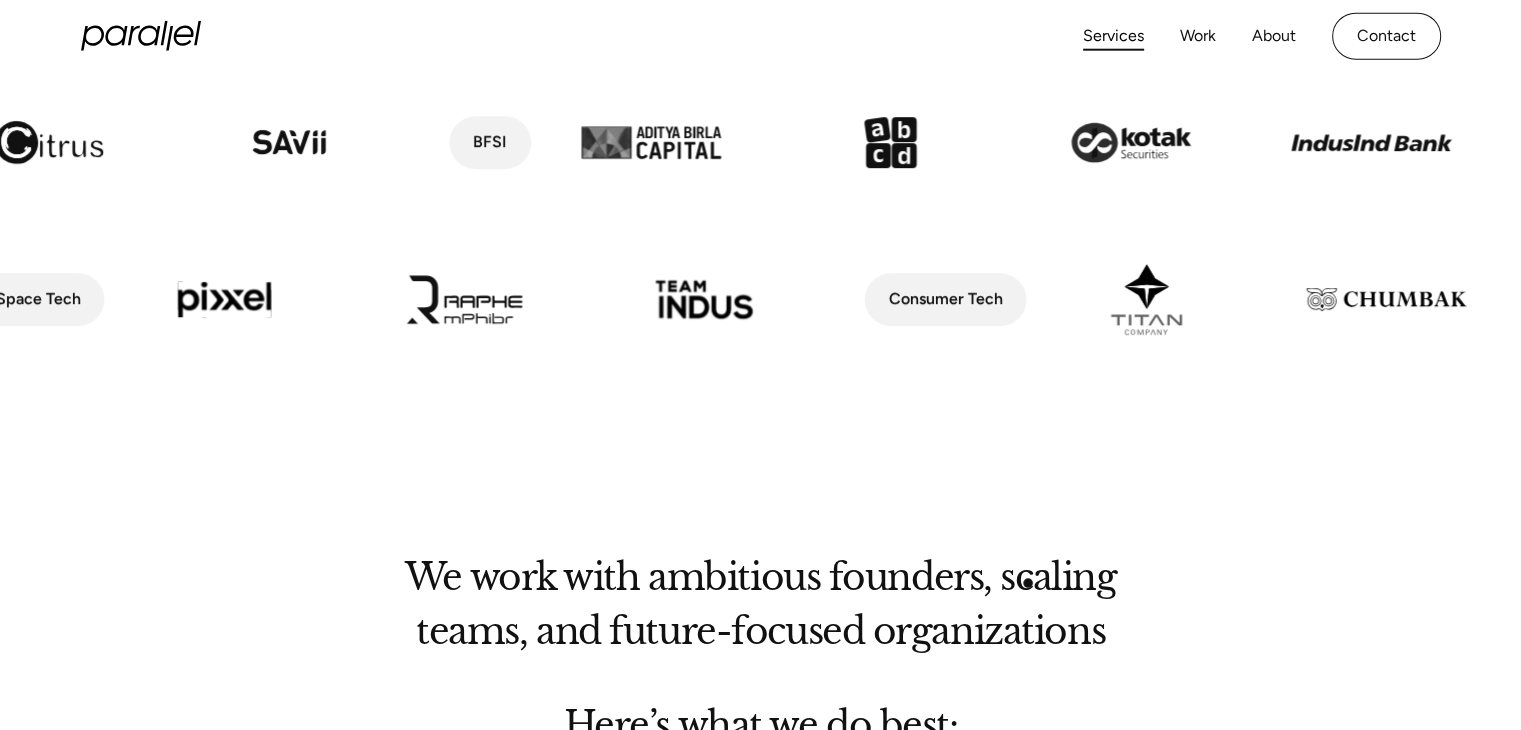 scroll, scrollTop: 1032, scrollLeft: 0, axis: vertical 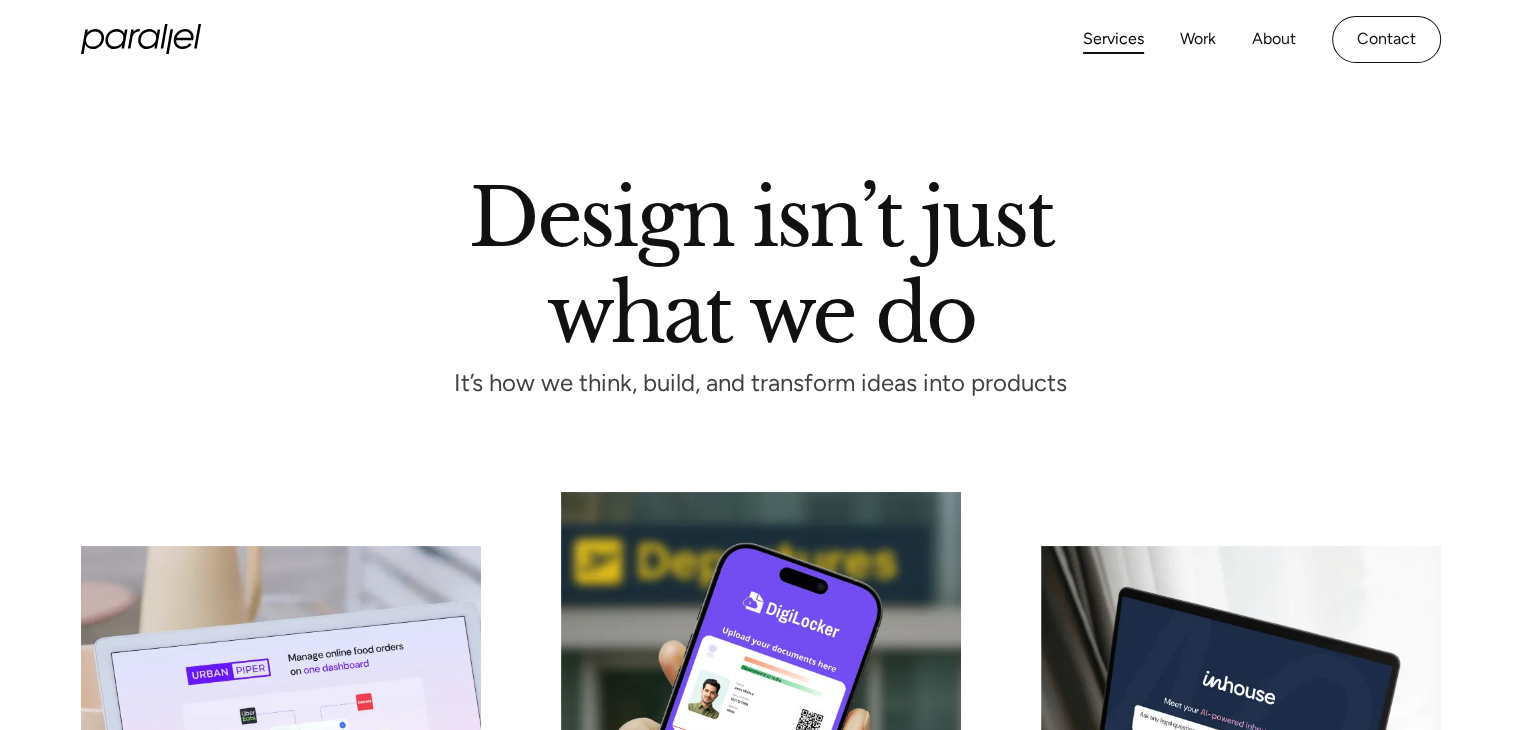 click on "Services Work About Careers Contact" at bounding box center (1262, 39) 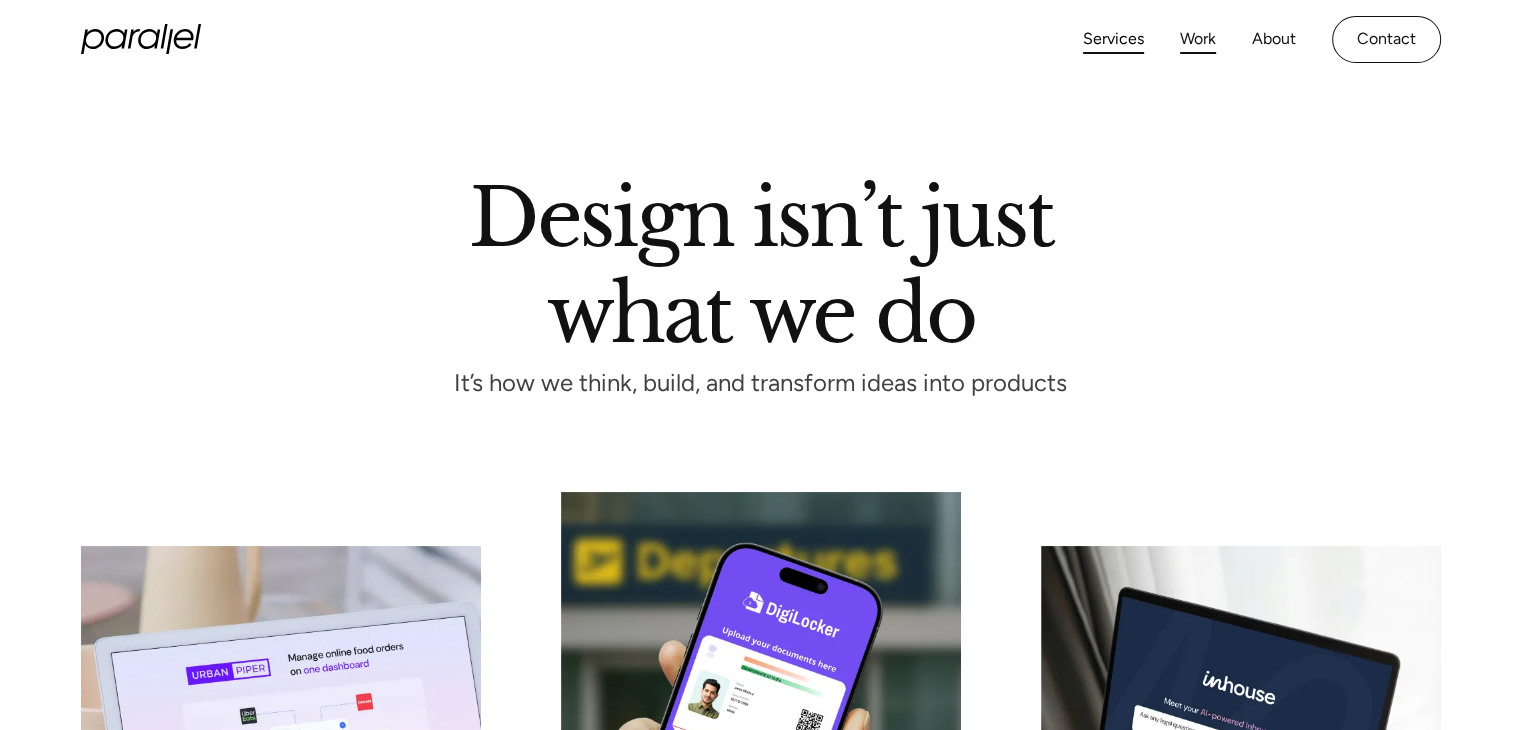 click on "Work" at bounding box center [1198, 39] 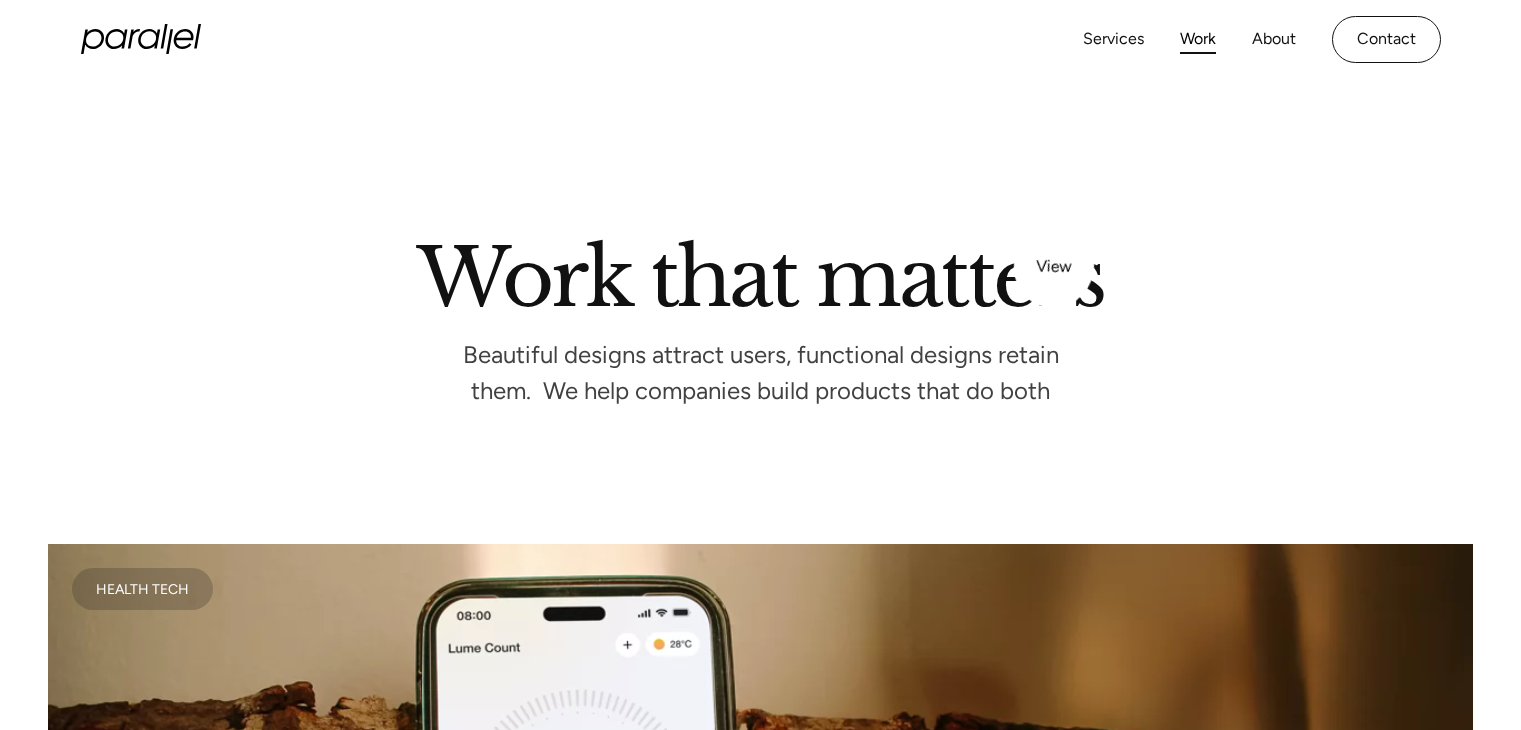 scroll, scrollTop: 372, scrollLeft: 0, axis: vertical 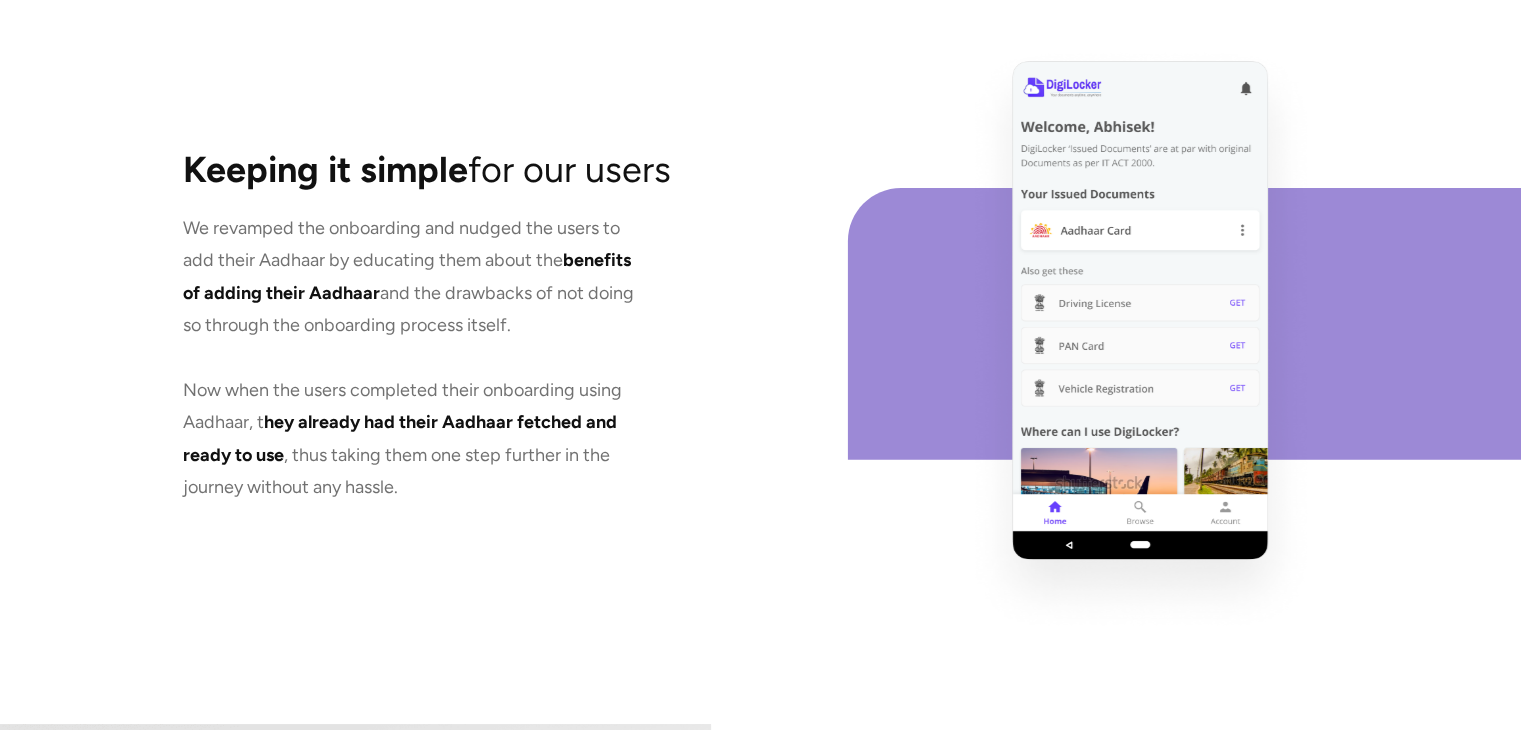 drag, startPoint x: 679, startPoint y: 164, endPoint x: 184, endPoint y: 166, distance: 495.00403 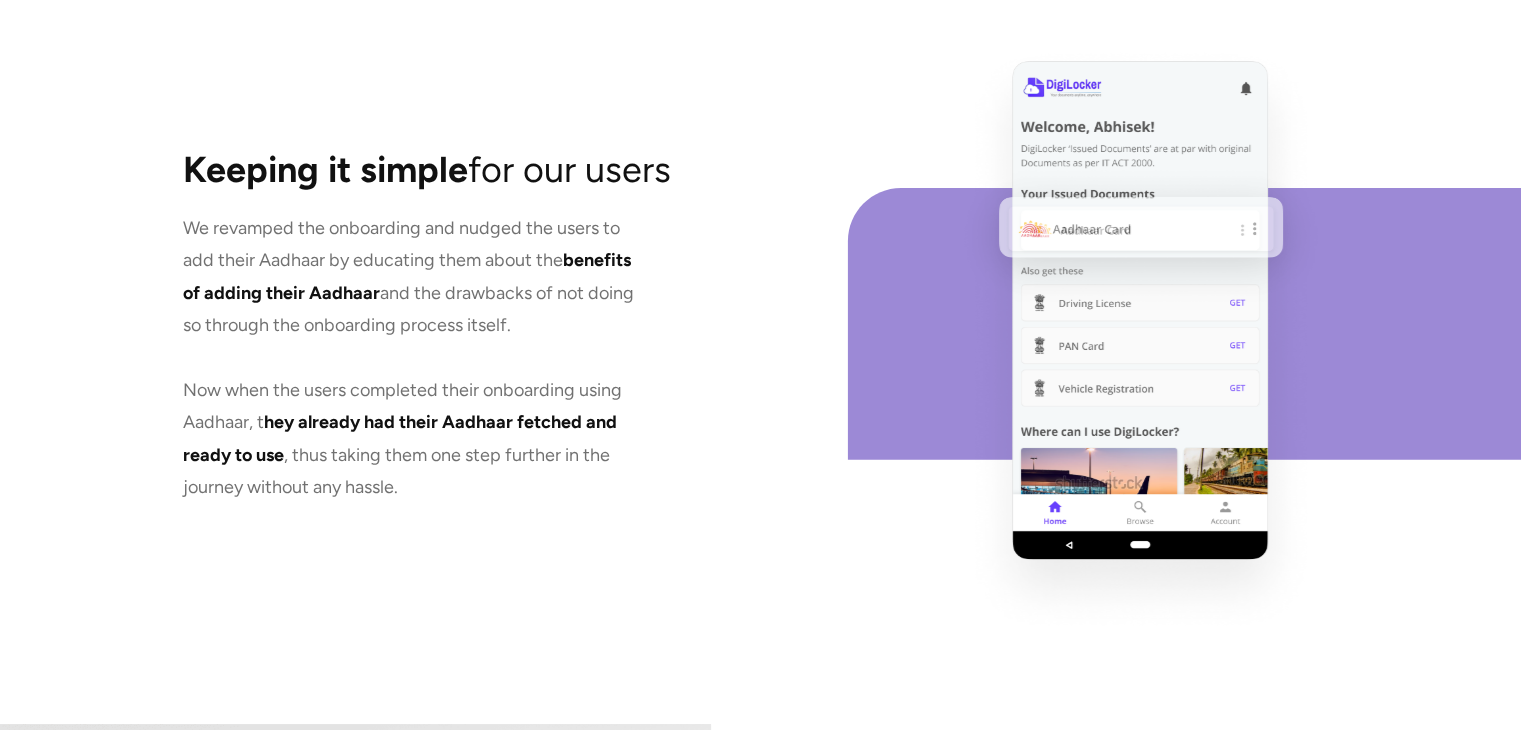 click on "Keeping it simple" at bounding box center (325, 169) 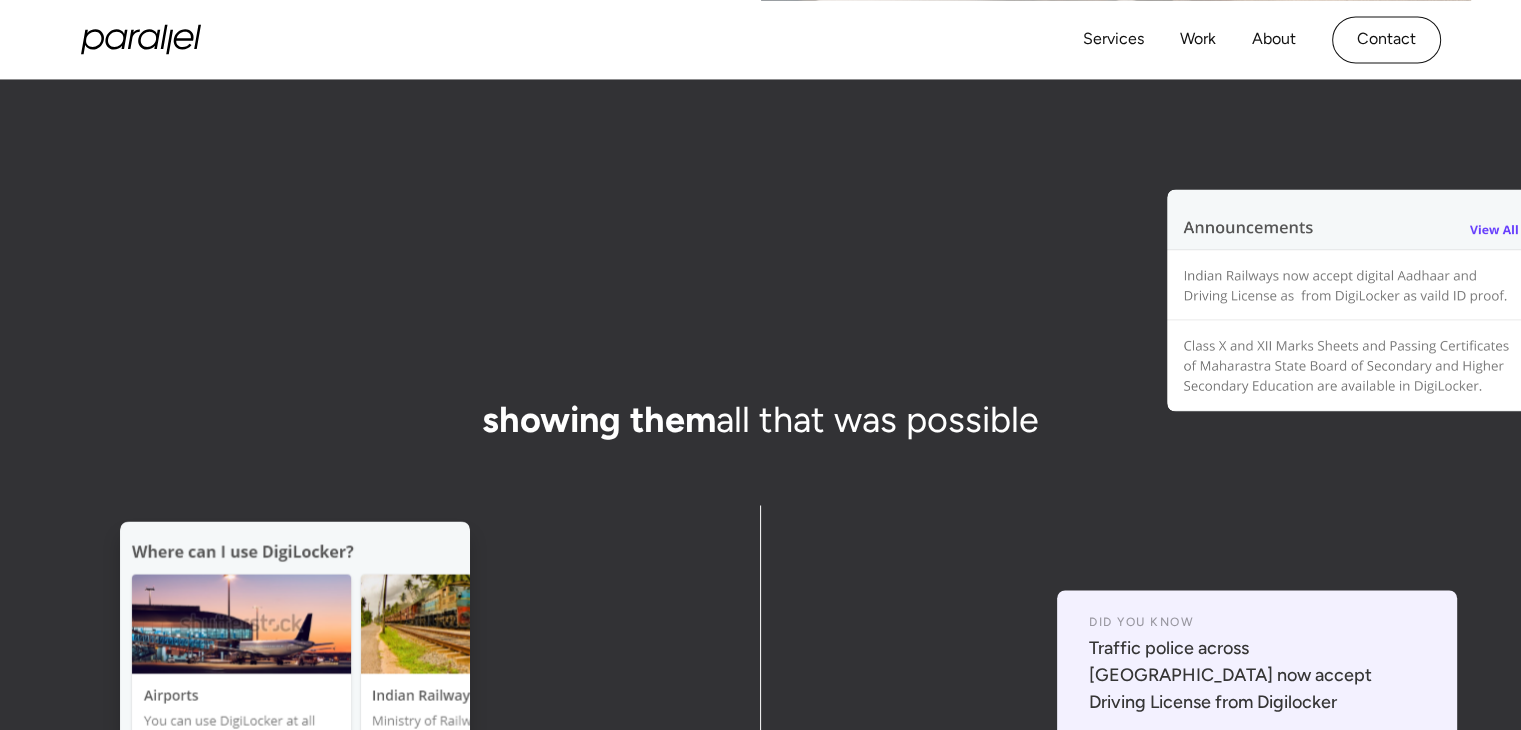 scroll, scrollTop: 3304, scrollLeft: 0, axis: vertical 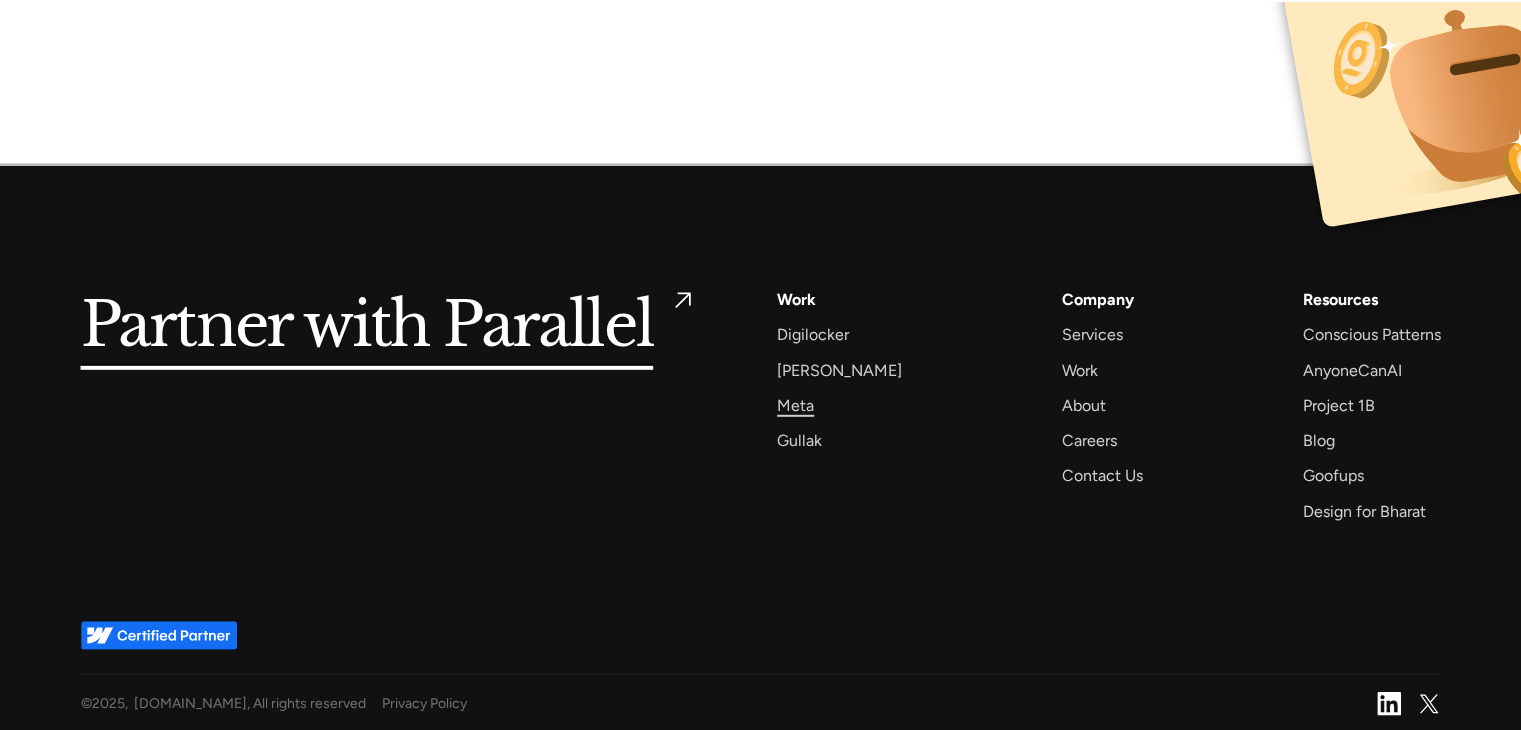 click on "Meta" at bounding box center [795, 405] 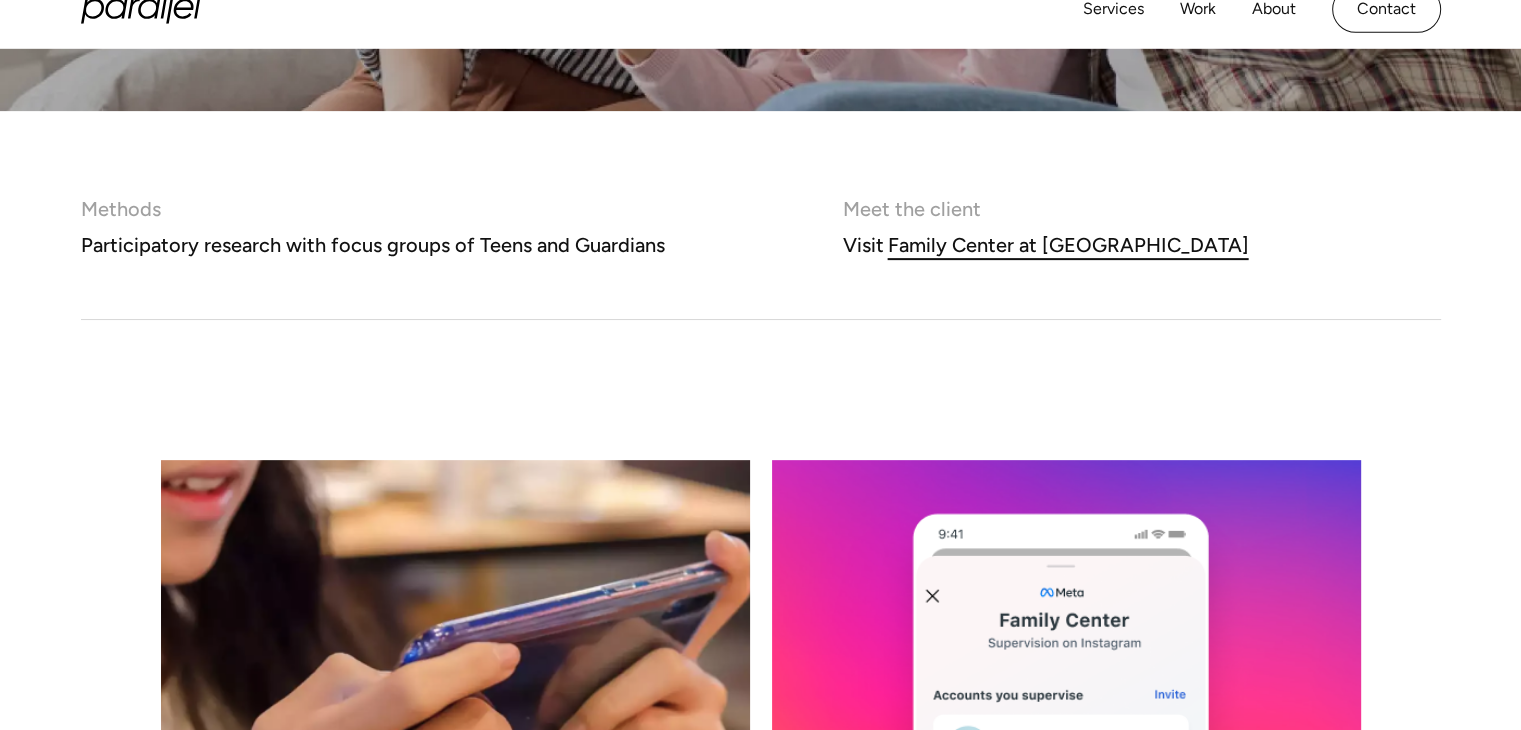 scroll, scrollTop: 0, scrollLeft: 0, axis: both 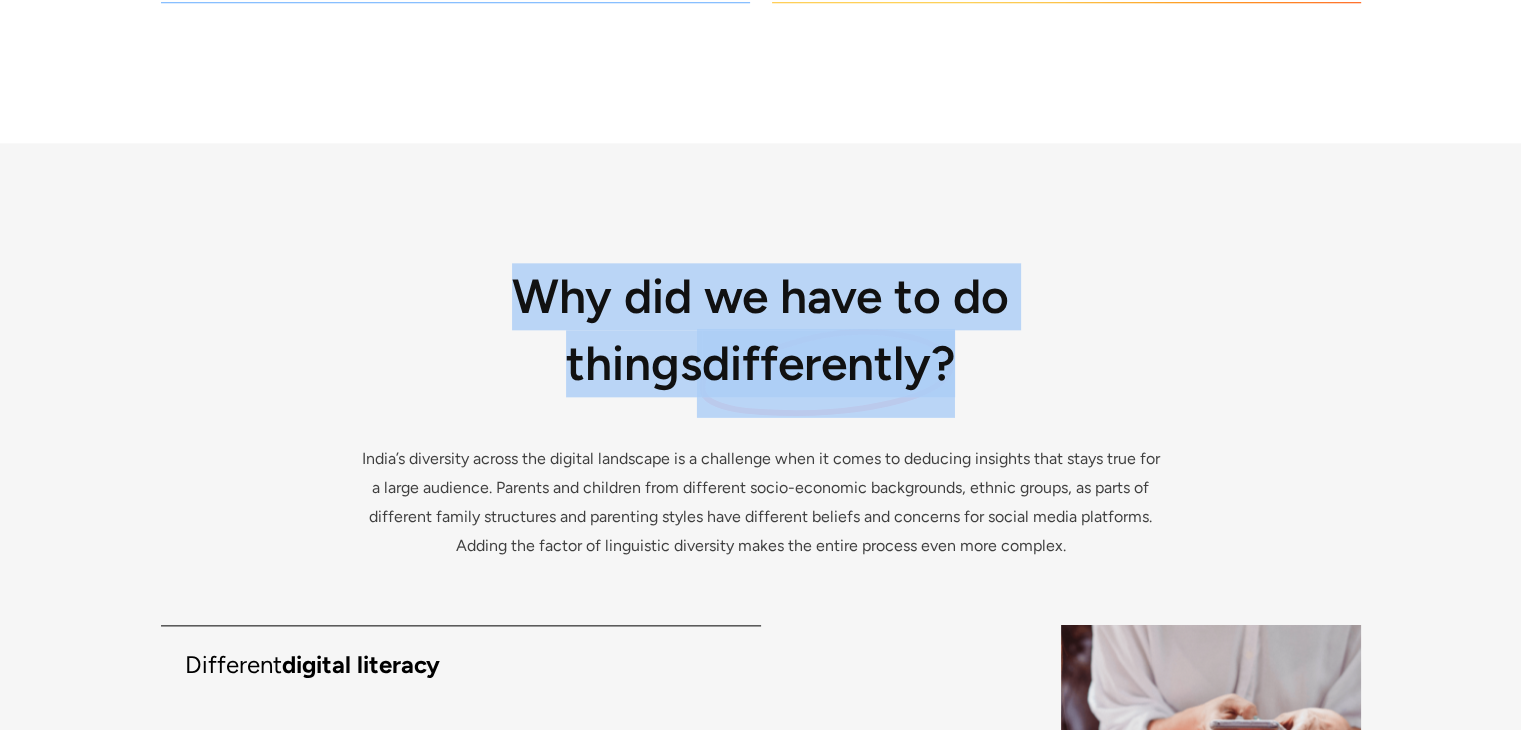 drag, startPoint x: 964, startPoint y: 362, endPoint x: 455, endPoint y: 282, distance: 515.2485 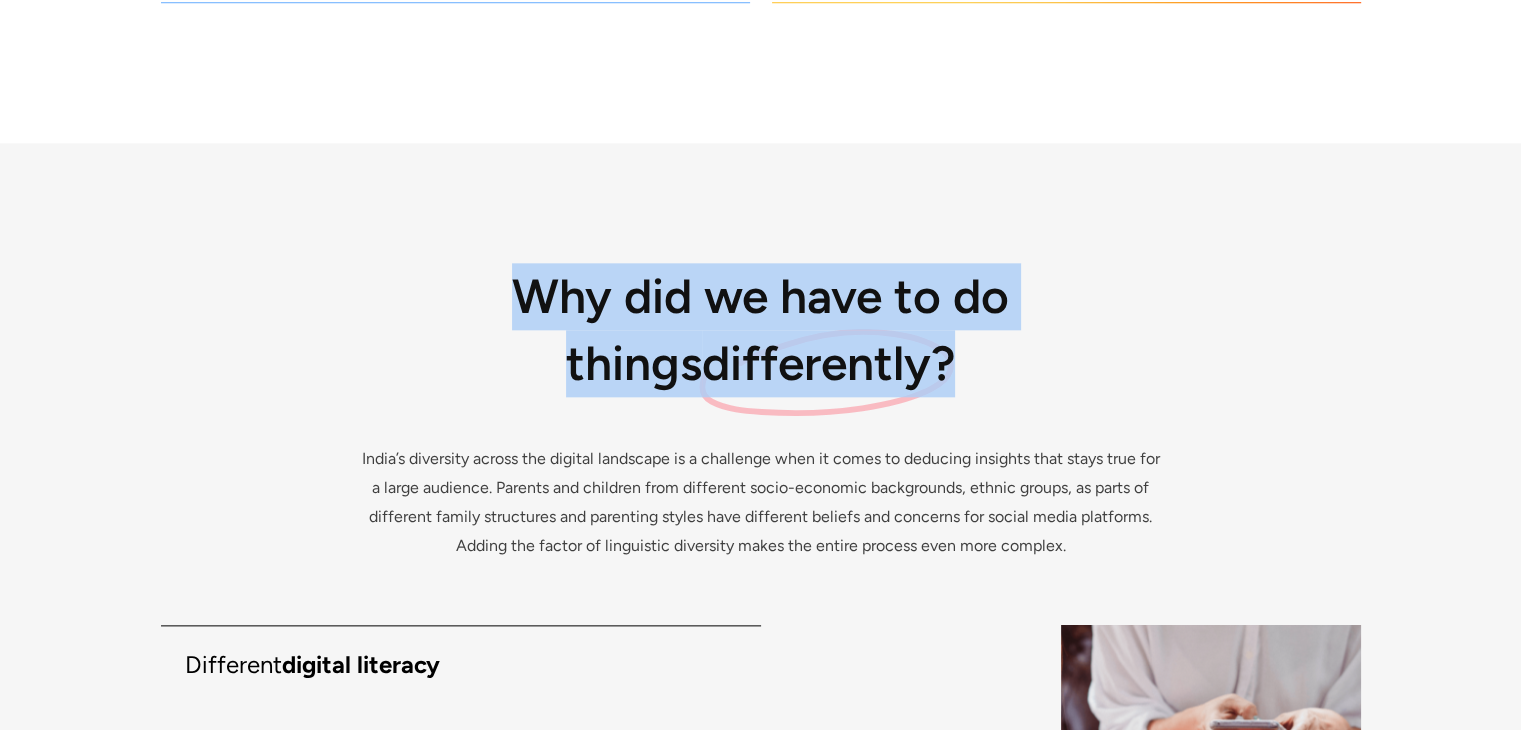 drag, startPoint x: 479, startPoint y: 248, endPoint x: 952, endPoint y: 361, distance: 486.3106 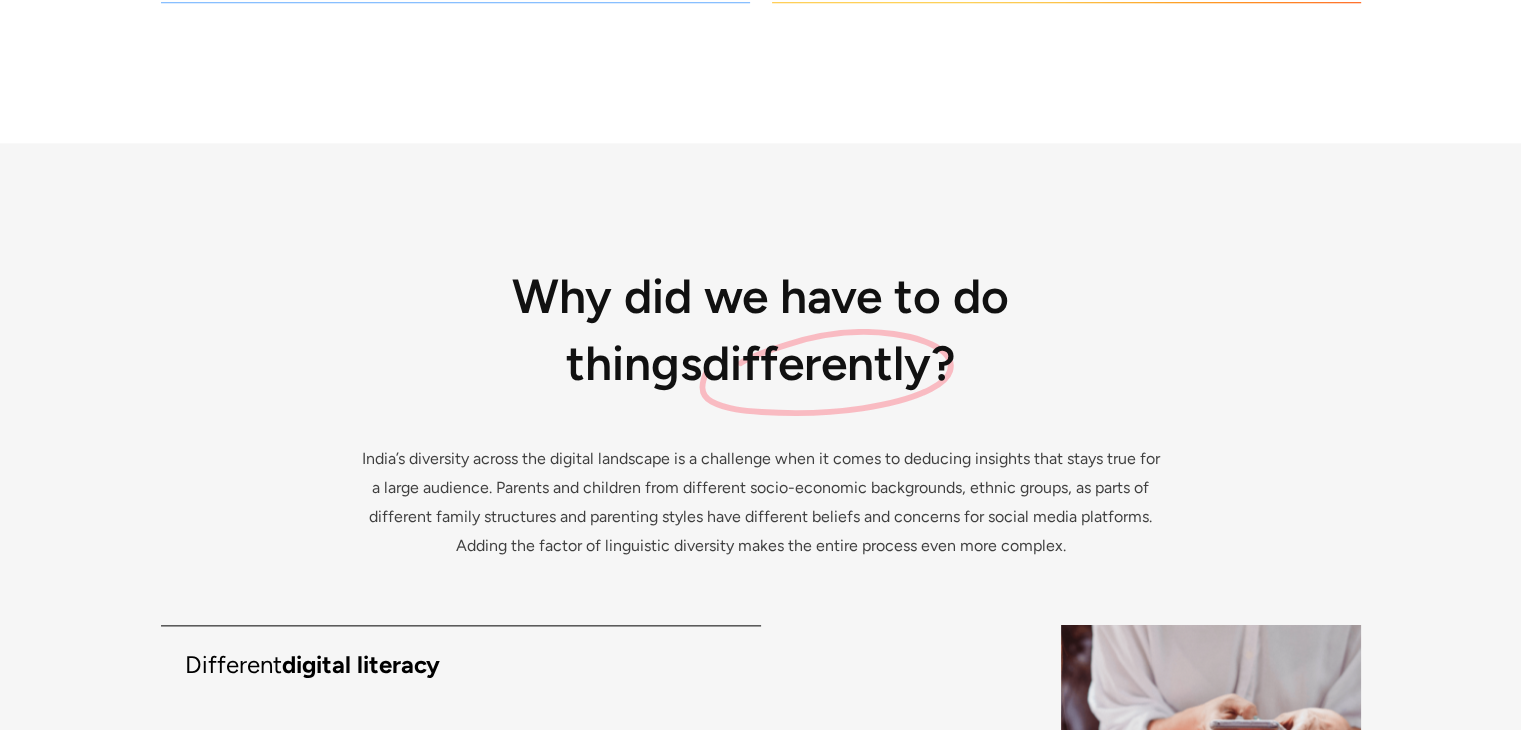 click on "Why did we have to do things  differently?" at bounding box center [761, 330] 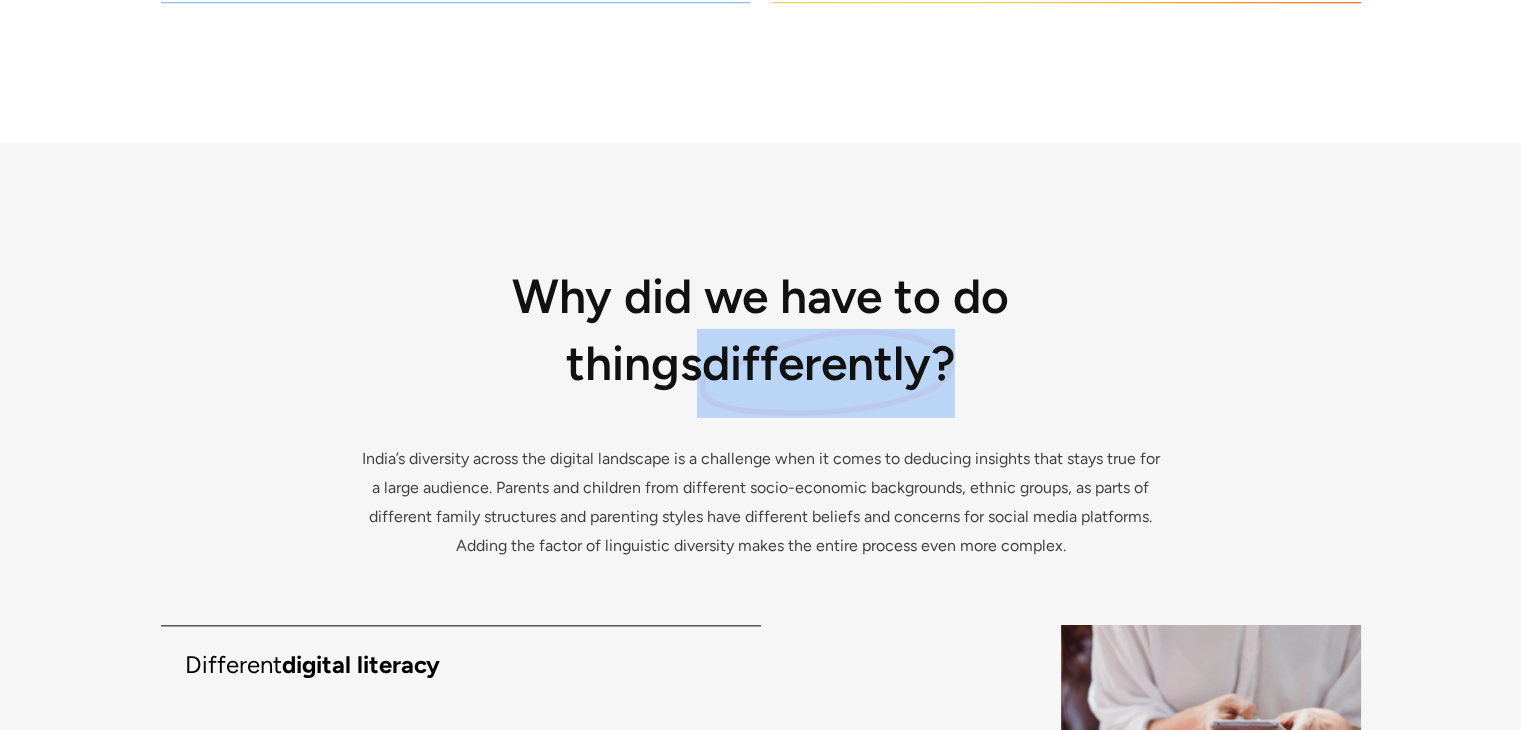 drag, startPoint x: 976, startPoint y: 367, endPoint x: 951, endPoint y: 380, distance: 28.178005 